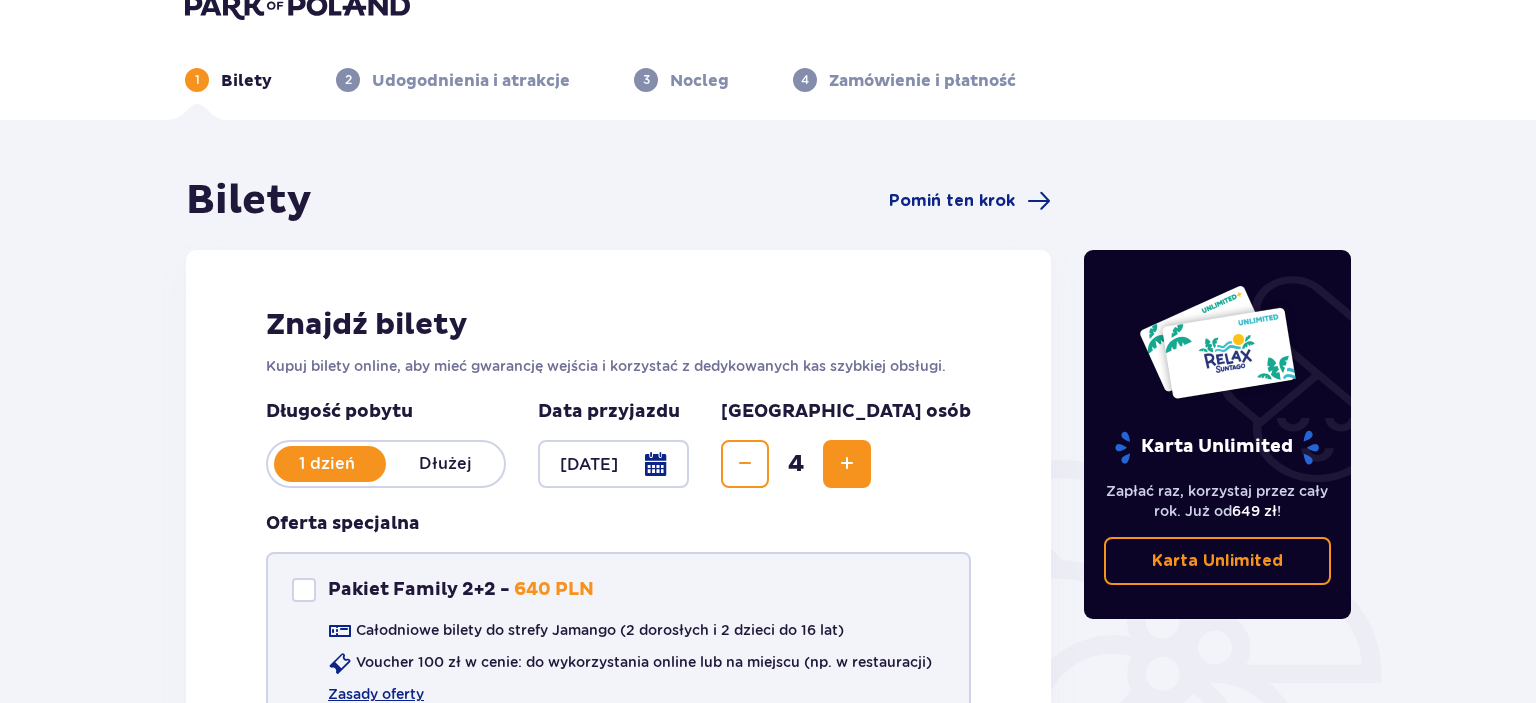 scroll, scrollTop: 0, scrollLeft: 0, axis: both 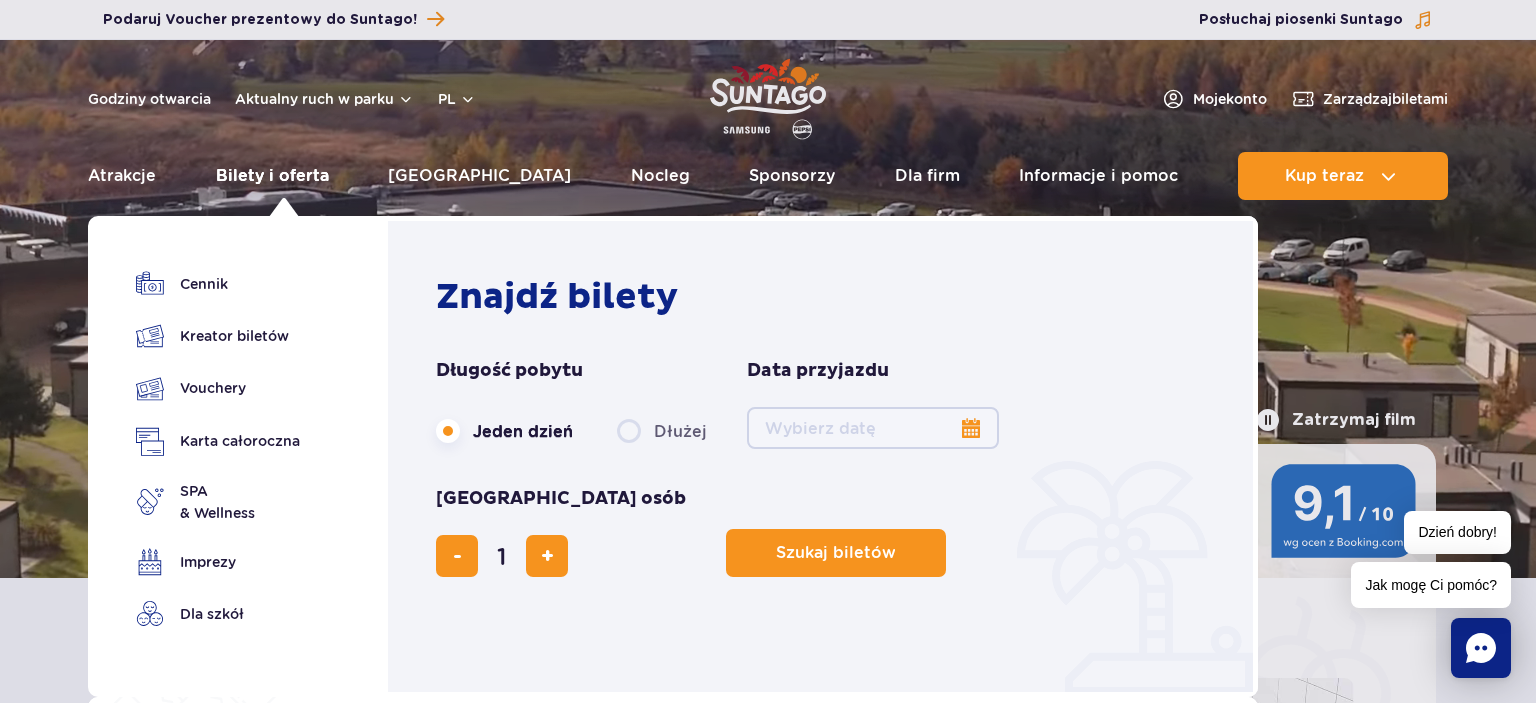 click on "Bilety i oferta" at bounding box center (272, 176) 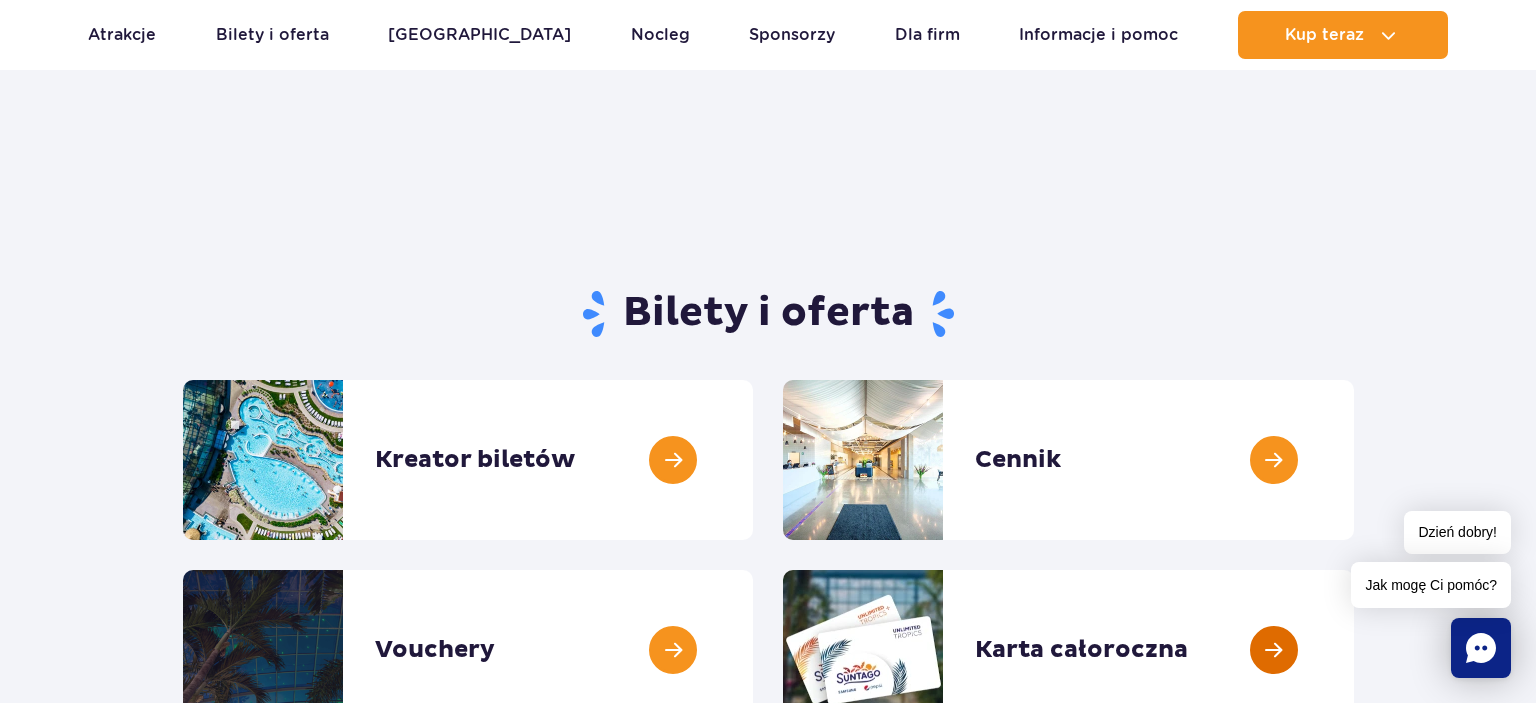 scroll, scrollTop: 105, scrollLeft: 0, axis: vertical 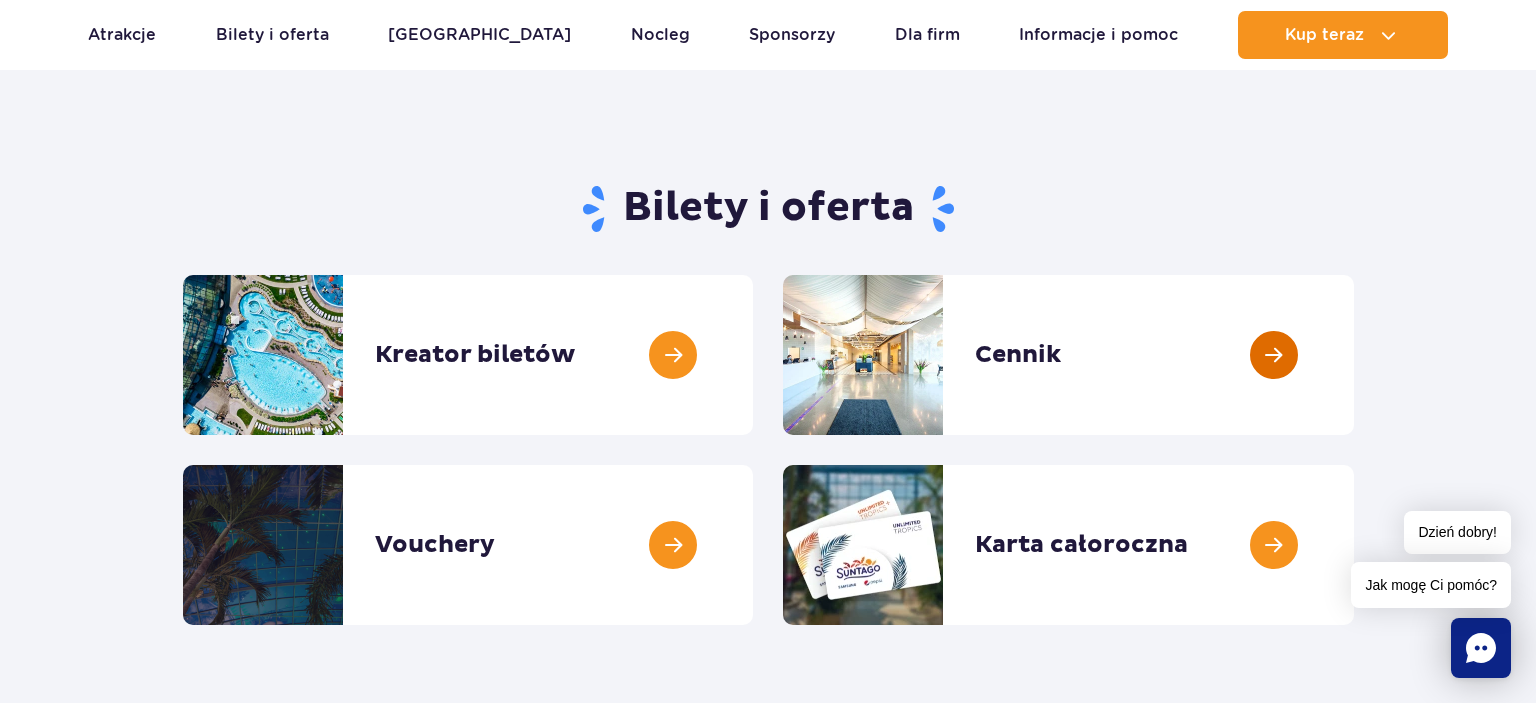click at bounding box center (1354, 355) 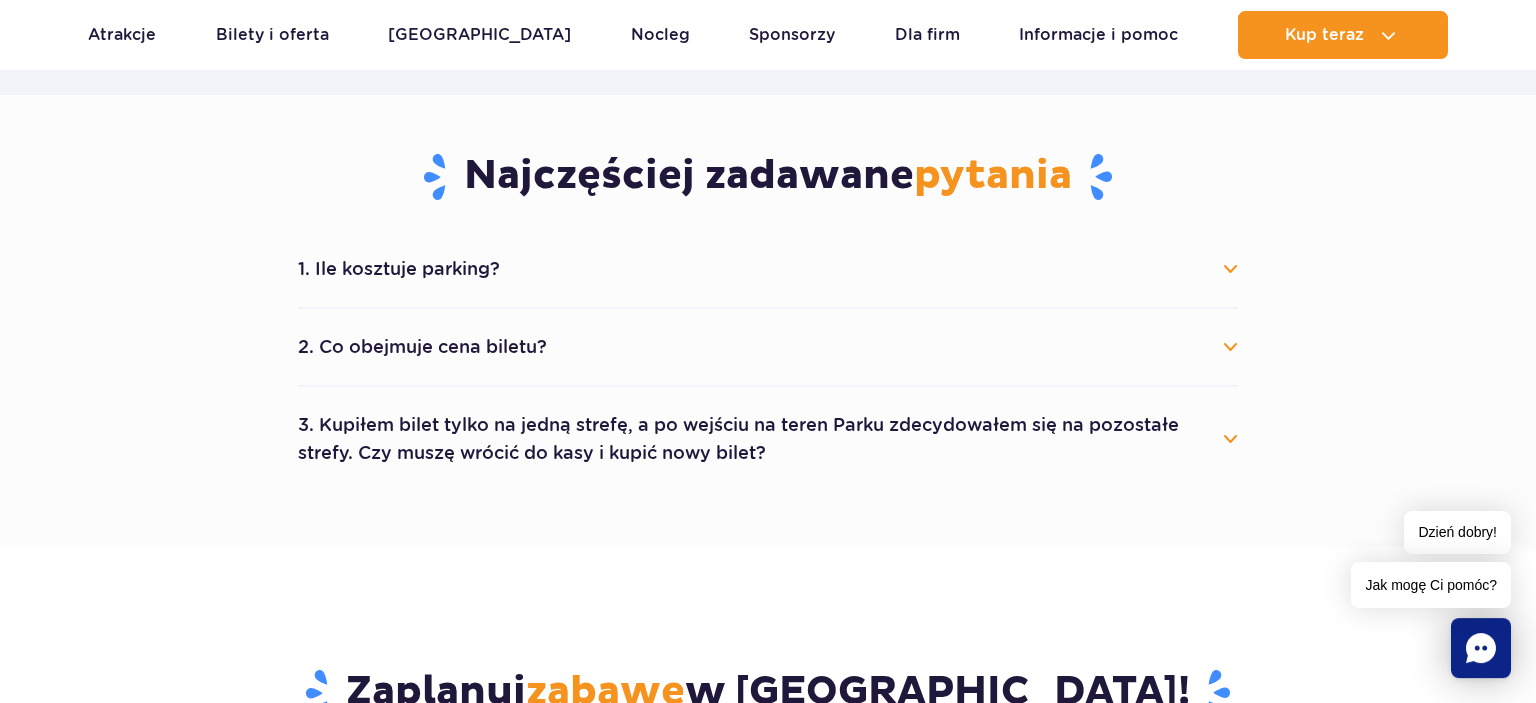 scroll, scrollTop: 950, scrollLeft: 0, axis: vertical 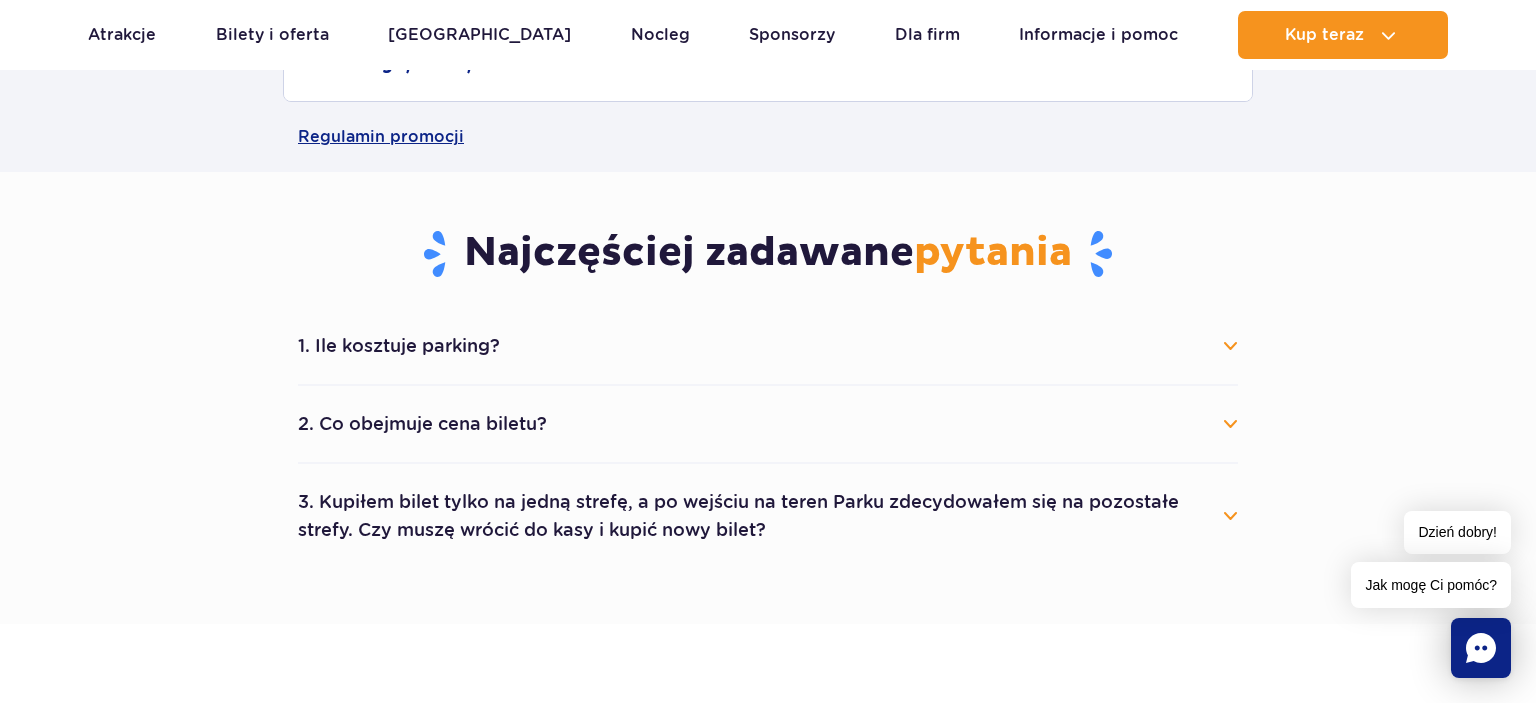 click on "1. Ile kosztuje parking?" at bounding box center (768, 346) 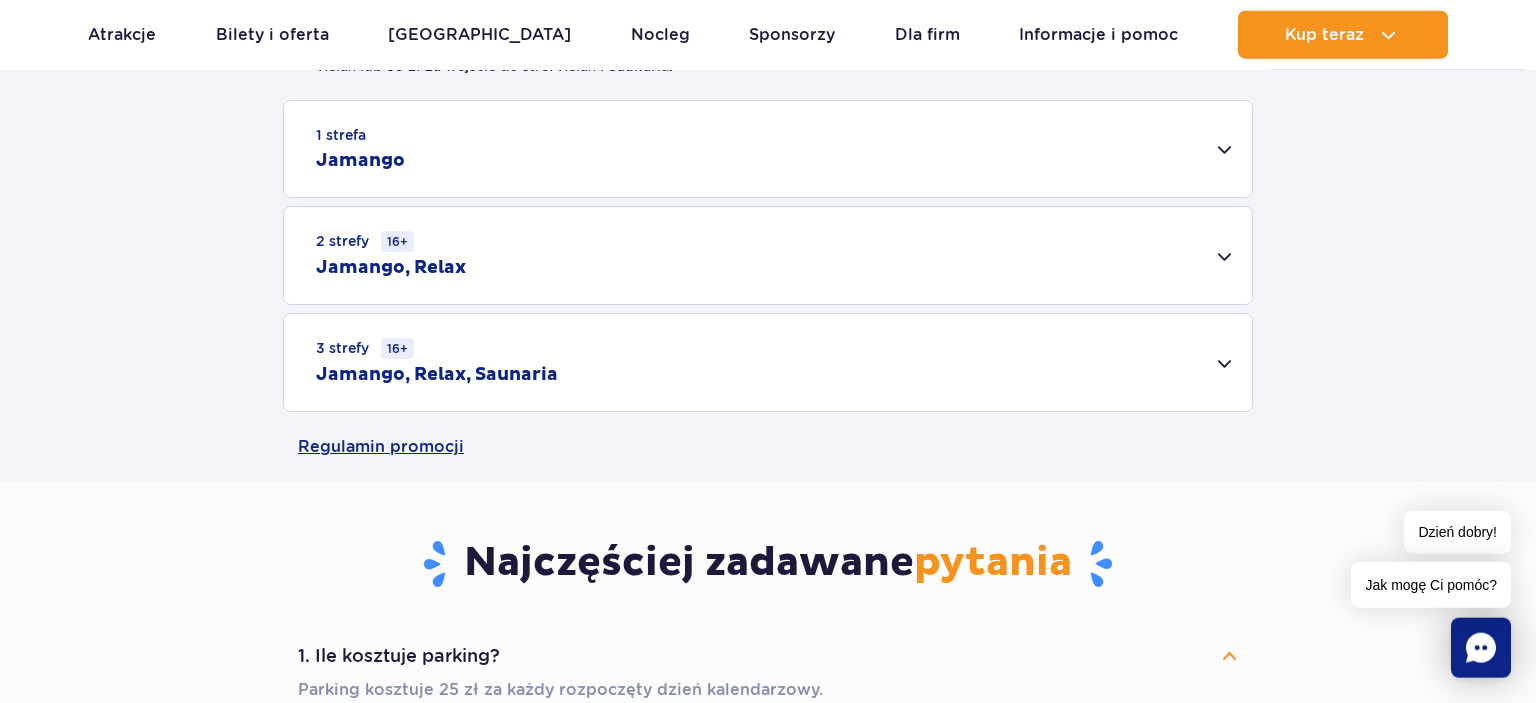 scroll, scrollTop: 528, scrollLeft: 0, axis: vertical 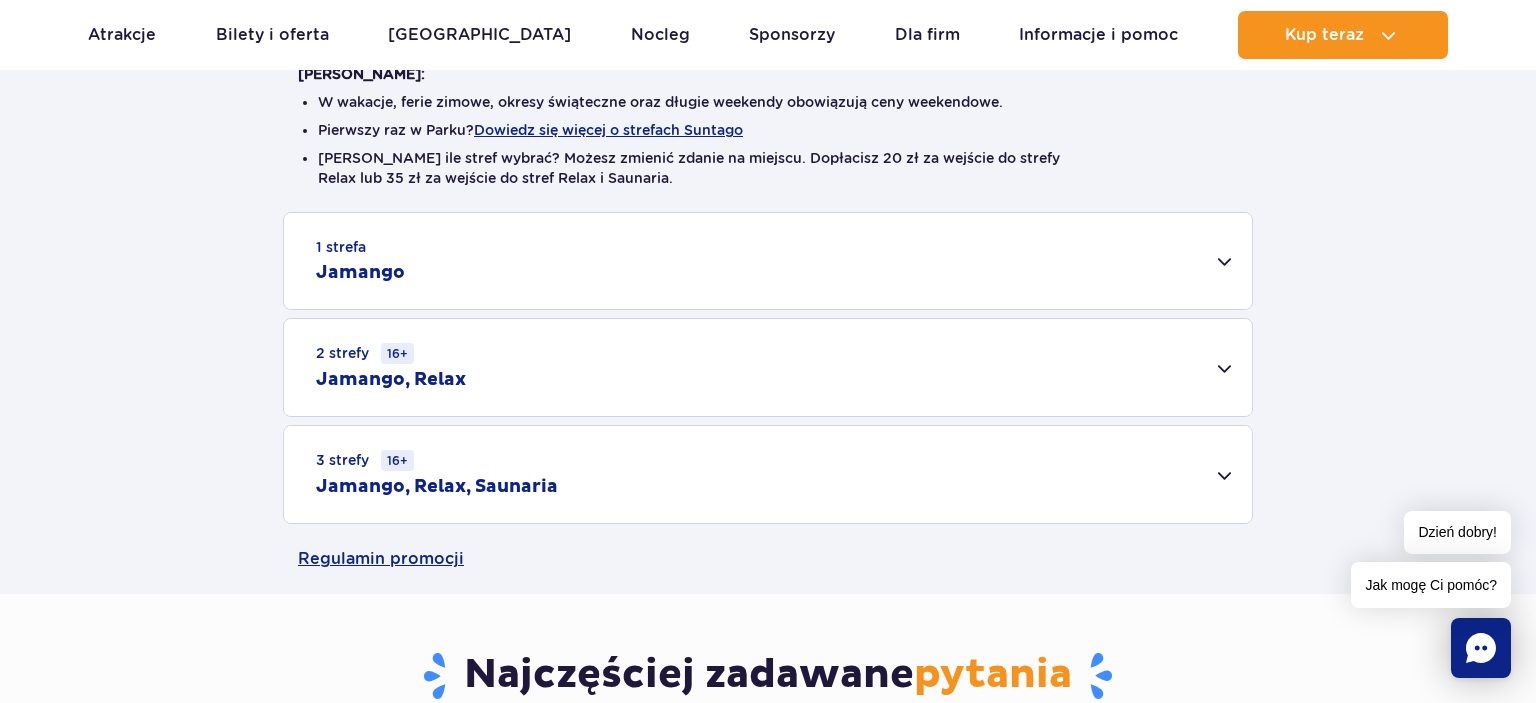 click on "3 strefy  16+
Jamango, Relax, Saunaria" at bounding box center (768, 474) 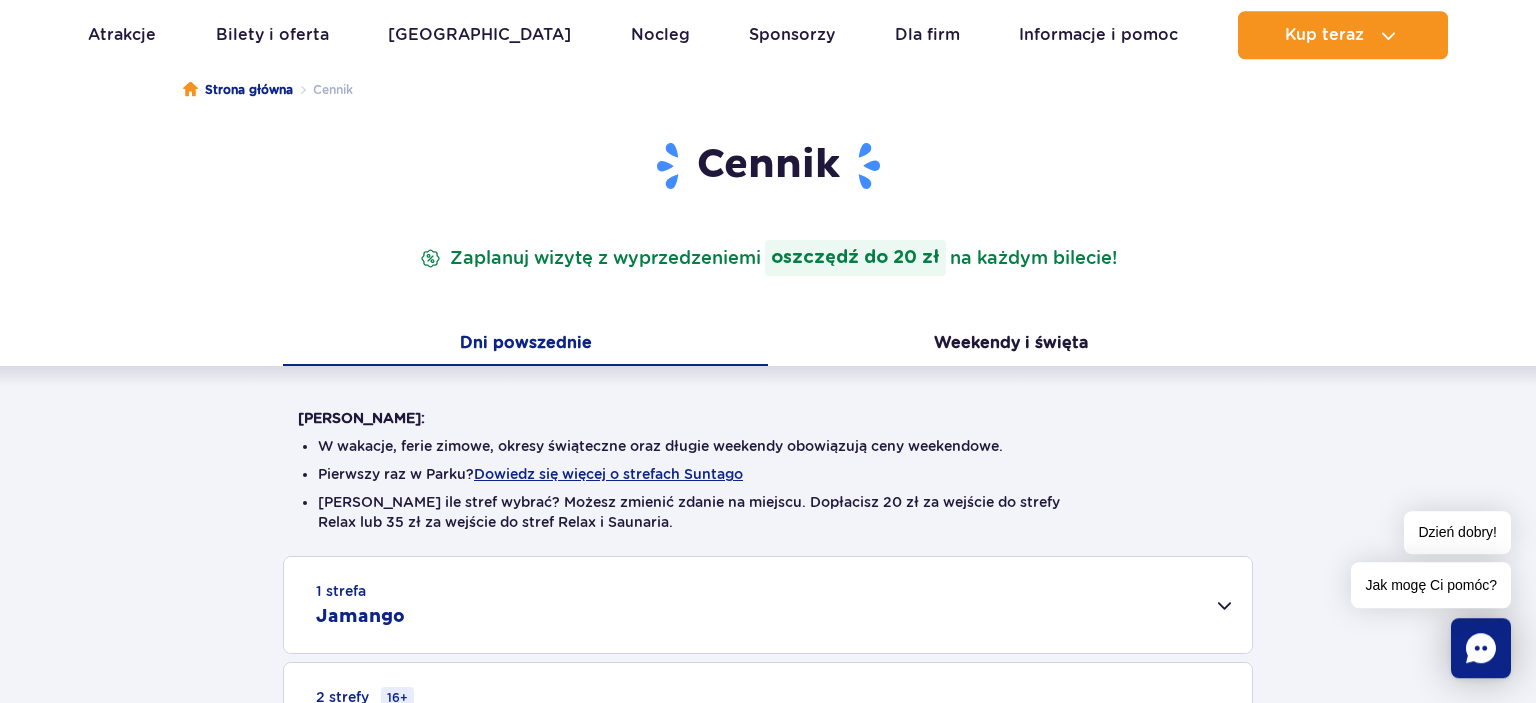 scroll, scrollTop: 0, scrollLeft: 0, axis: both 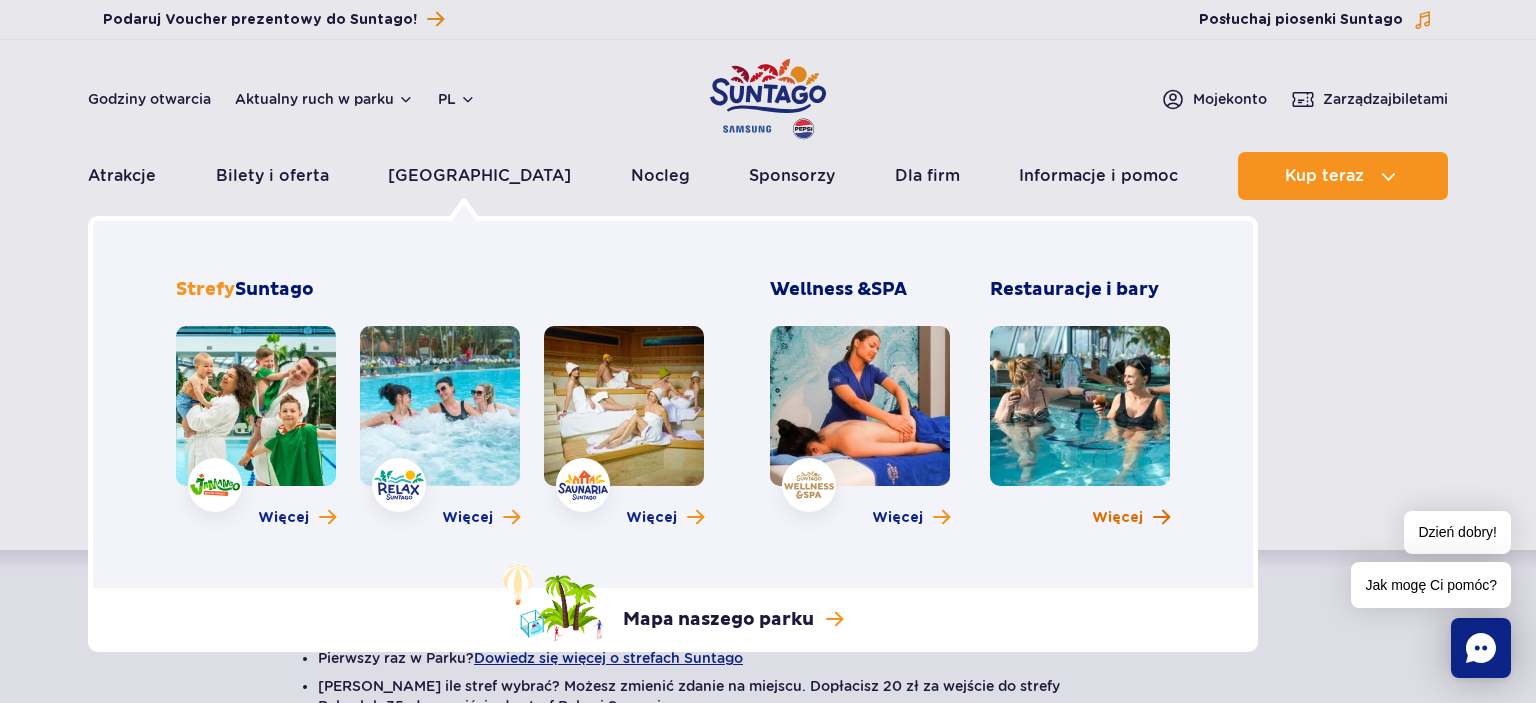 click on "Więcej" at bounding box center (1117, 518) 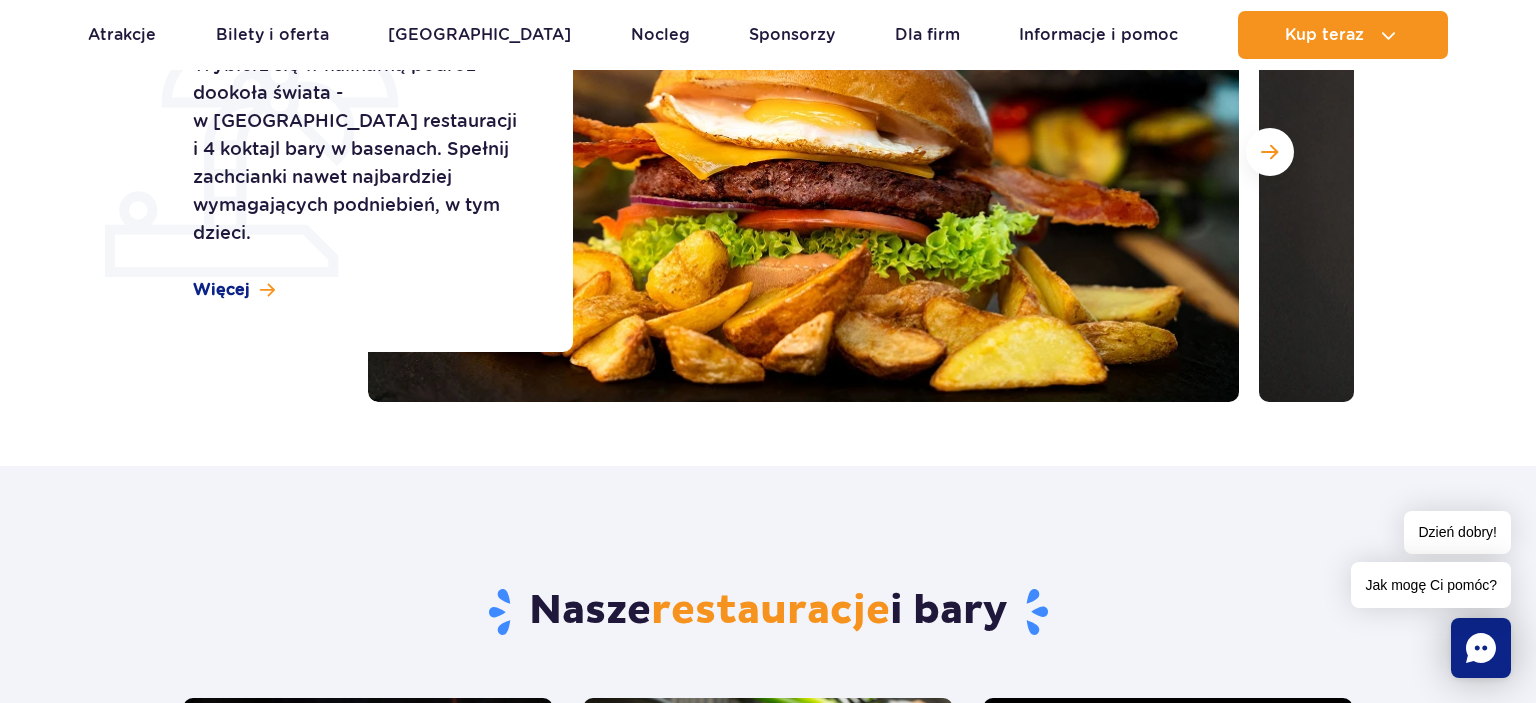scroll, scrollTop: 0, scrollLeft: 0, axis: both 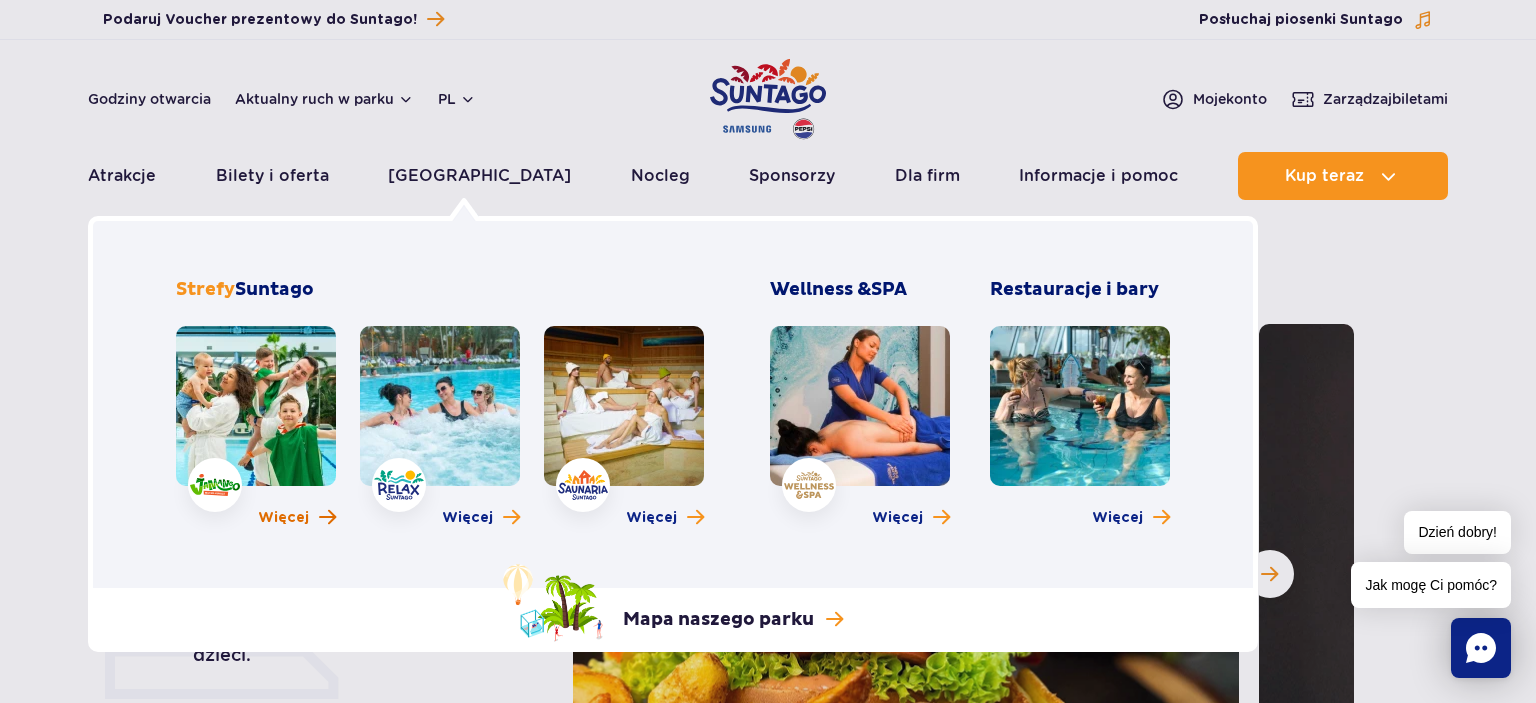 click on "Więcej" at bounding box center (283, 518) 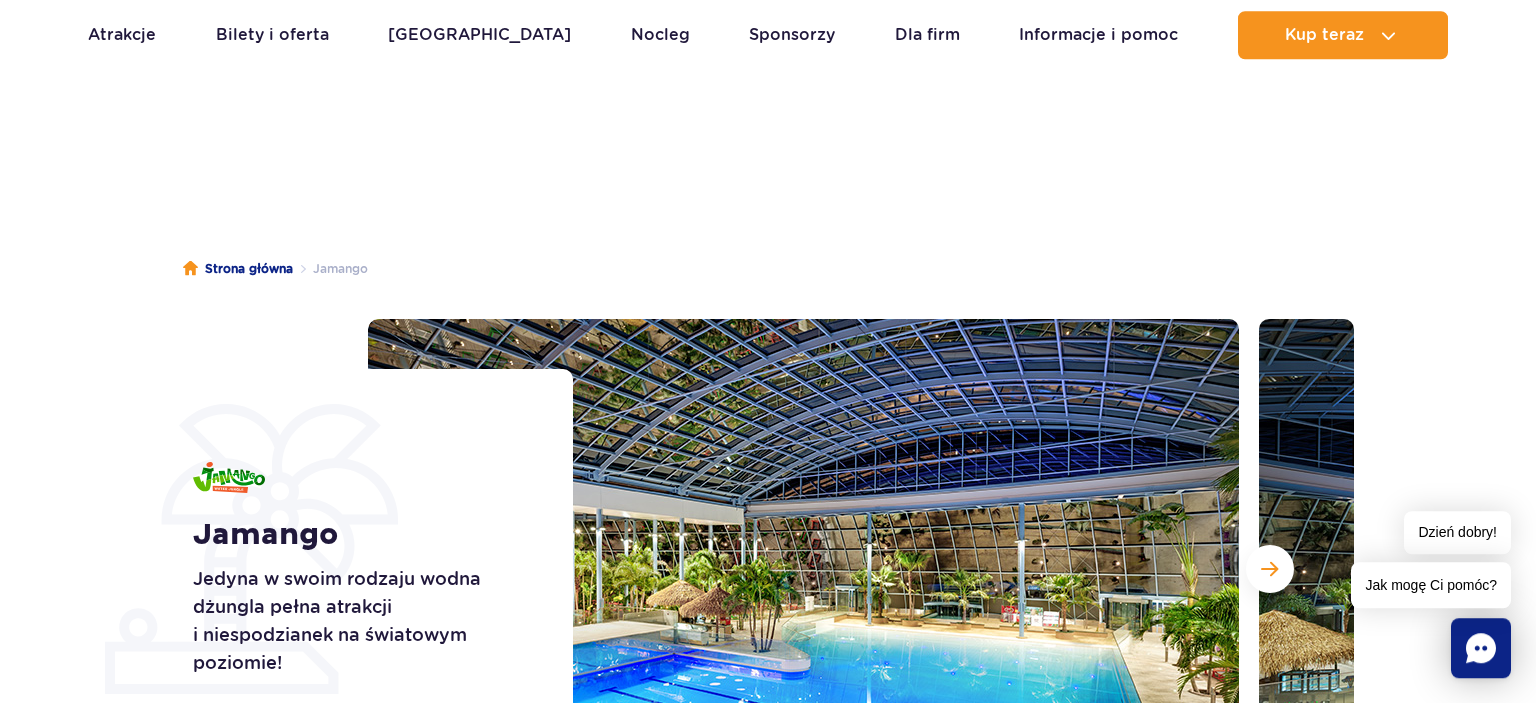 scroll, scrollTop: 0, scrollLeft: 0, axis: both 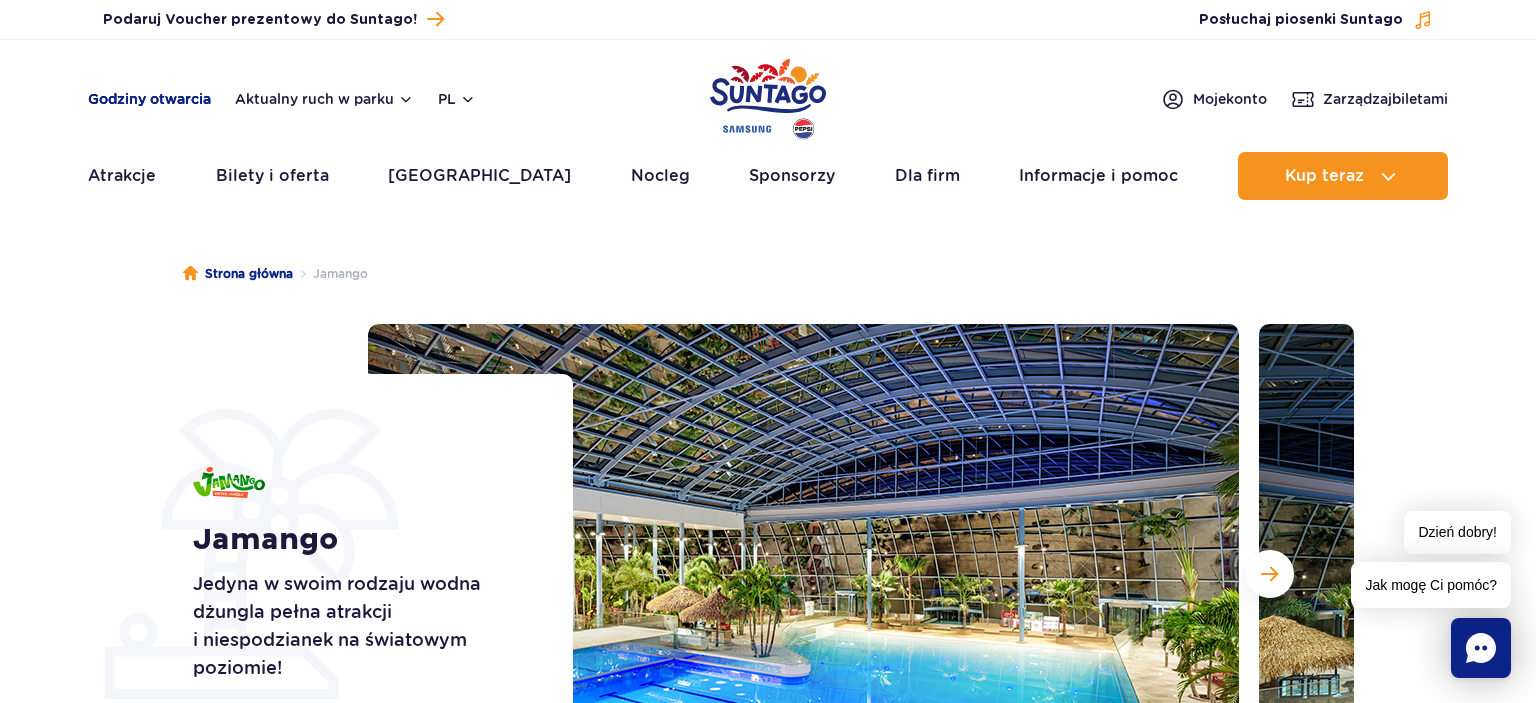 click on "Godziny otwarcia" at bounding box center (149, 99) 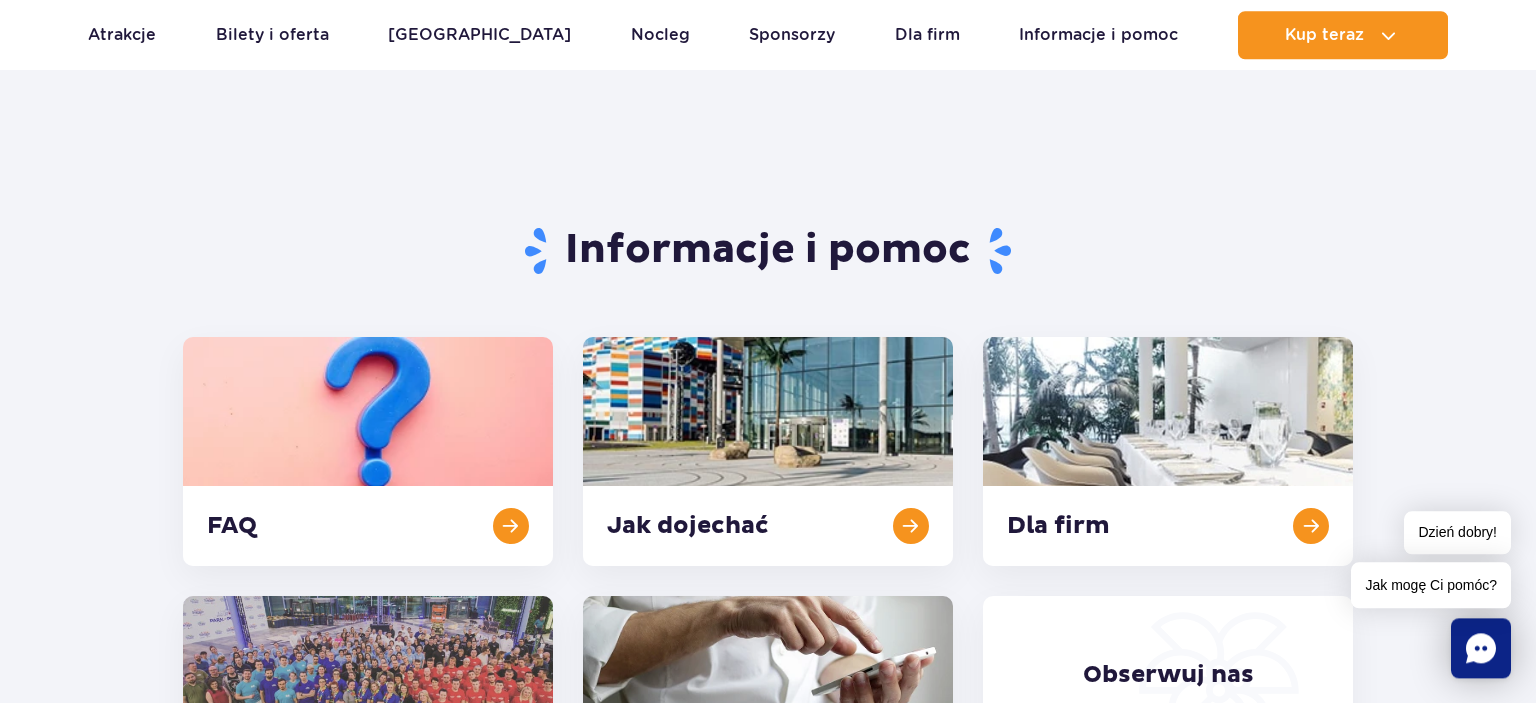 scroll, scrollTop: 0, scrollLeft: 0, axis: both 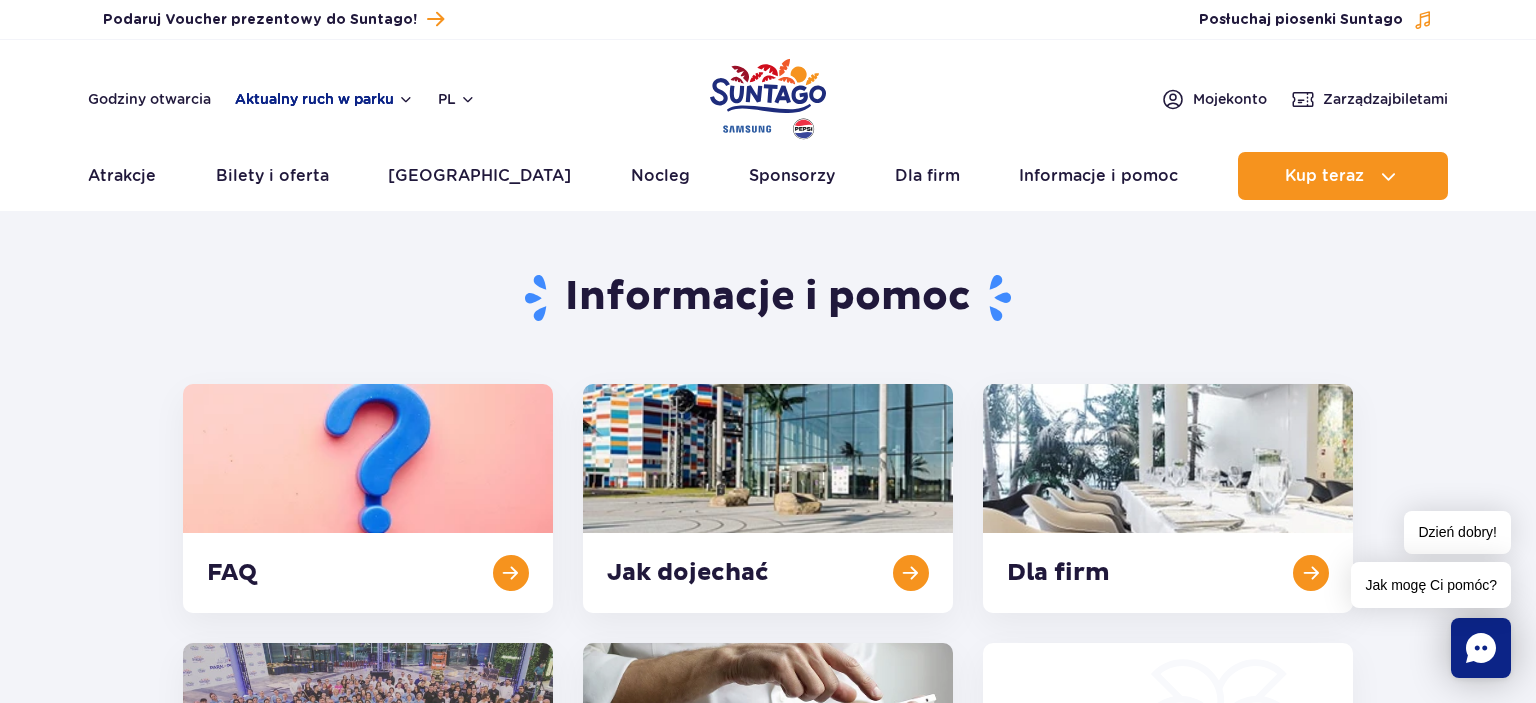 click on "Aktualny ruch w parku" at bounding box center (324, 99) 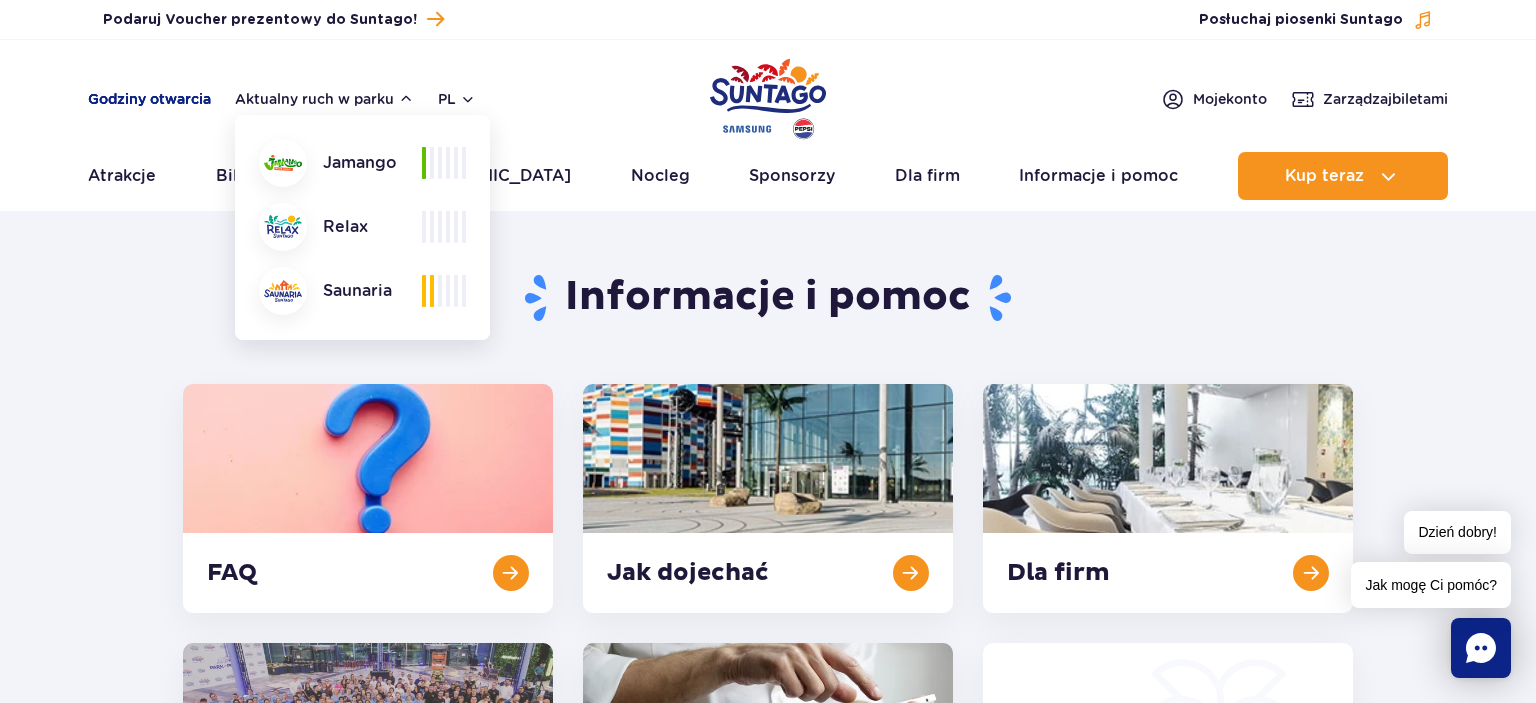 click on "Godziny otwarcia" at bounding box center [149, 99] 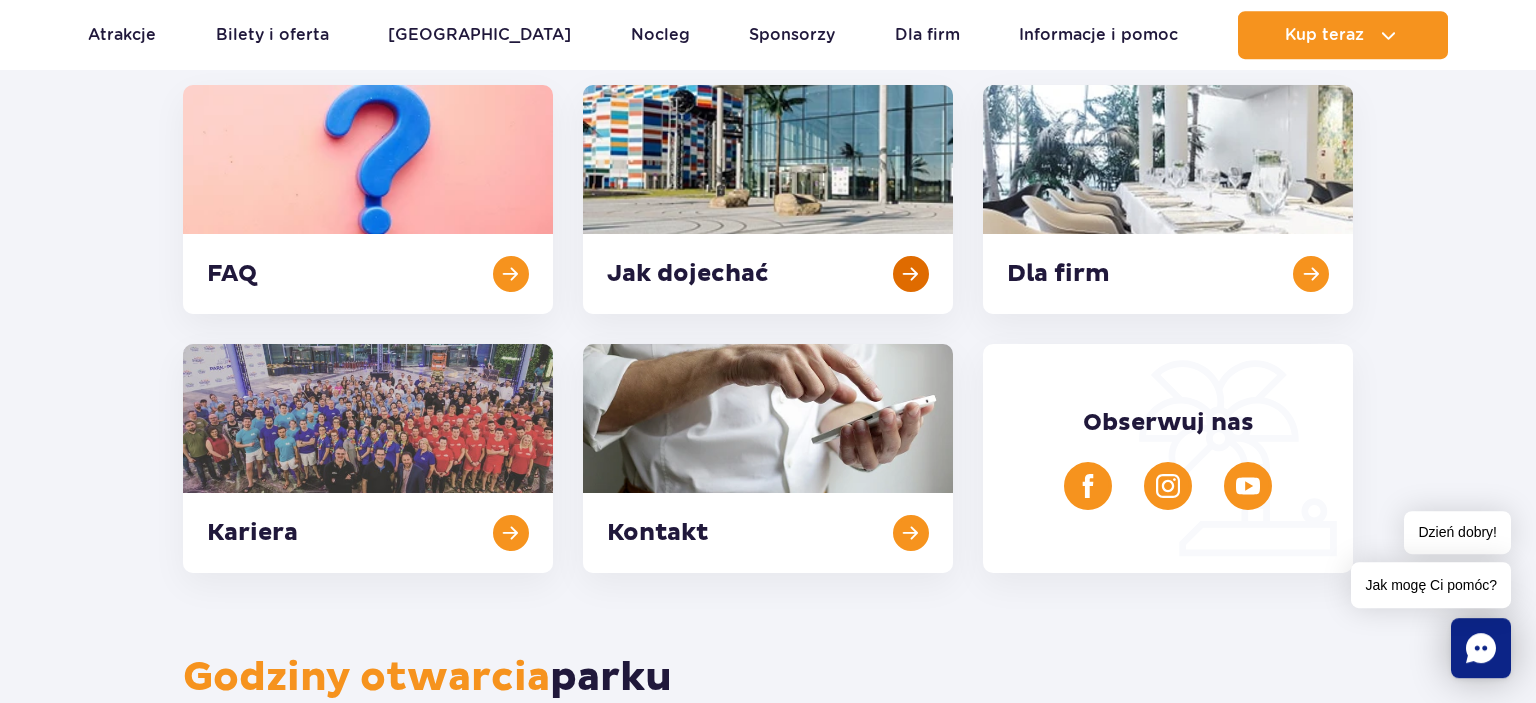scroll, scrollTop: 0, scrollLeft: 0, axis: both 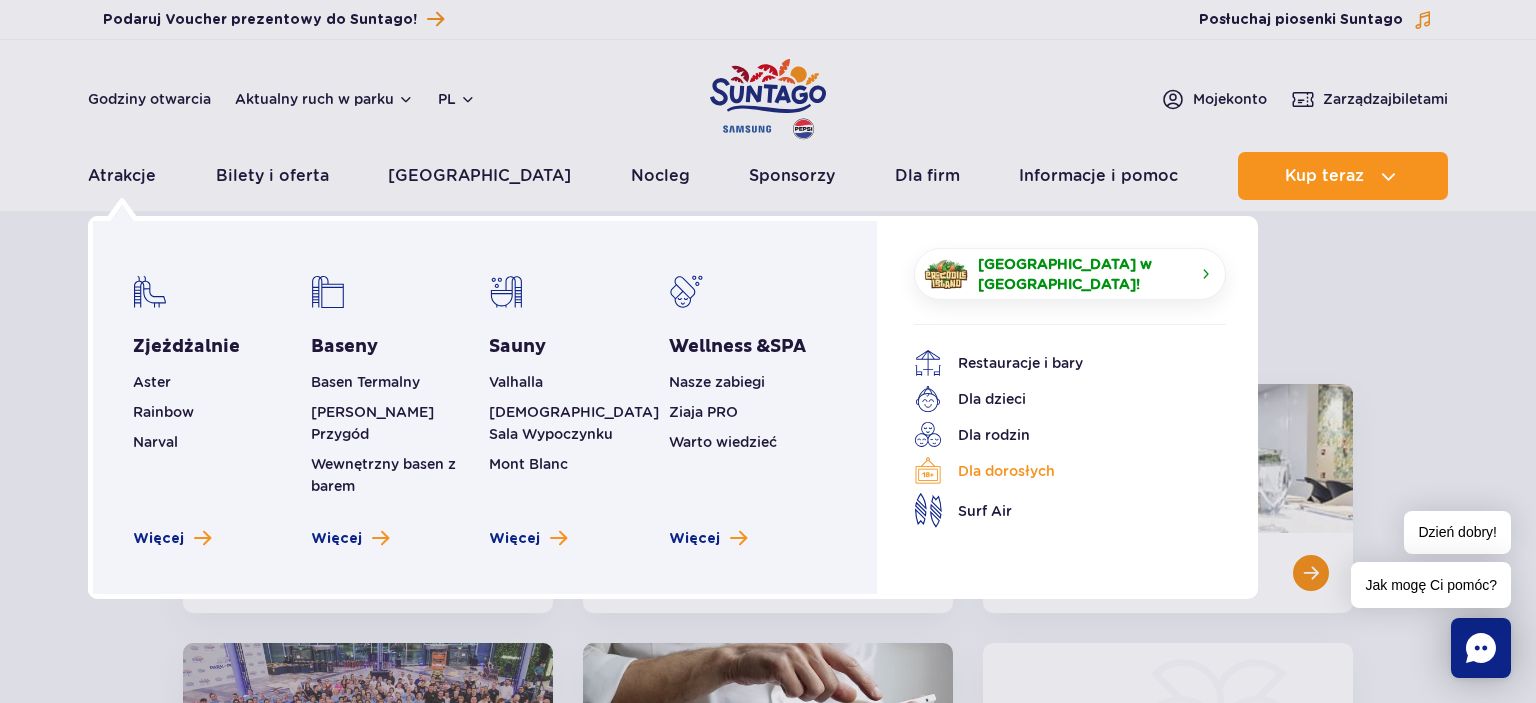 click on "Dla dorosłych" at bounding box center [1055, 471] 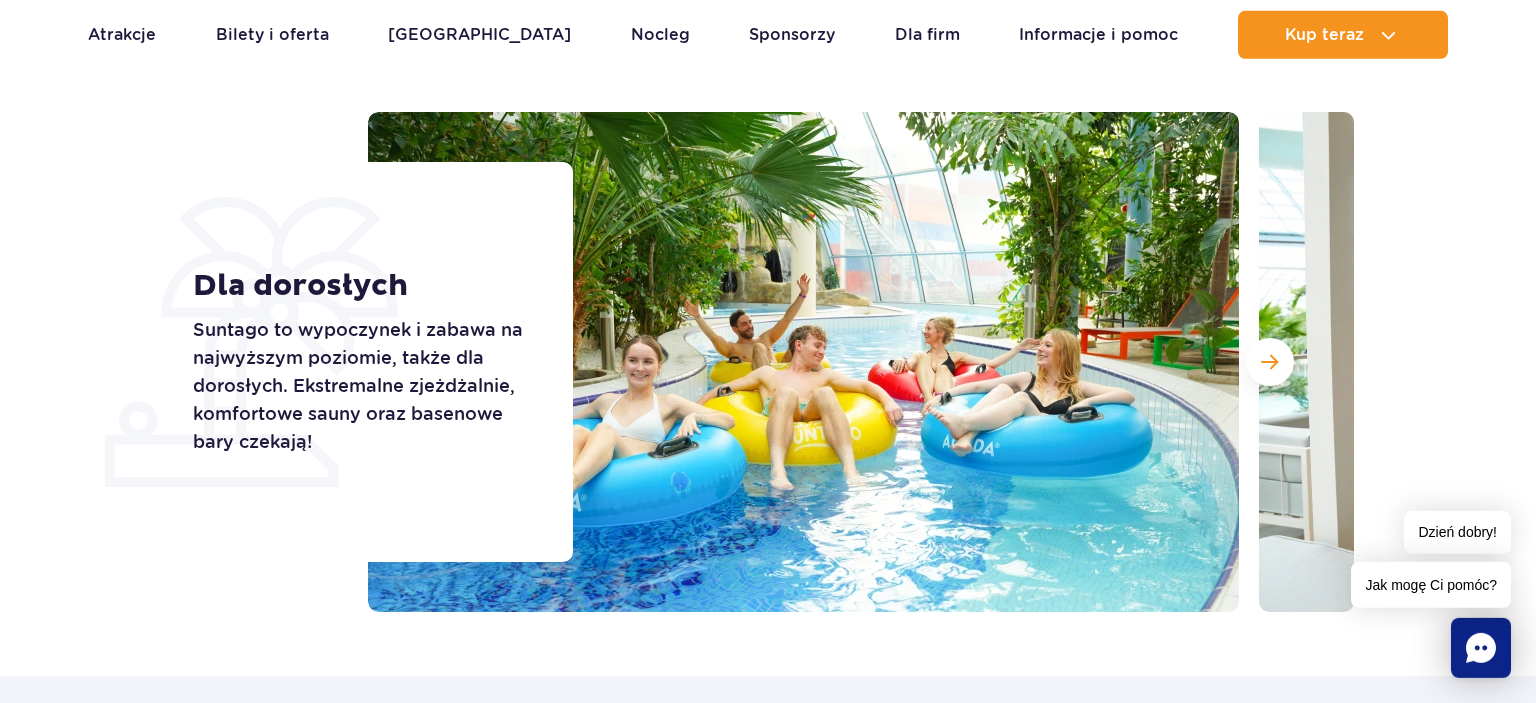 scroll, scrollTop: 0, scrollLeft: 0, axis: both 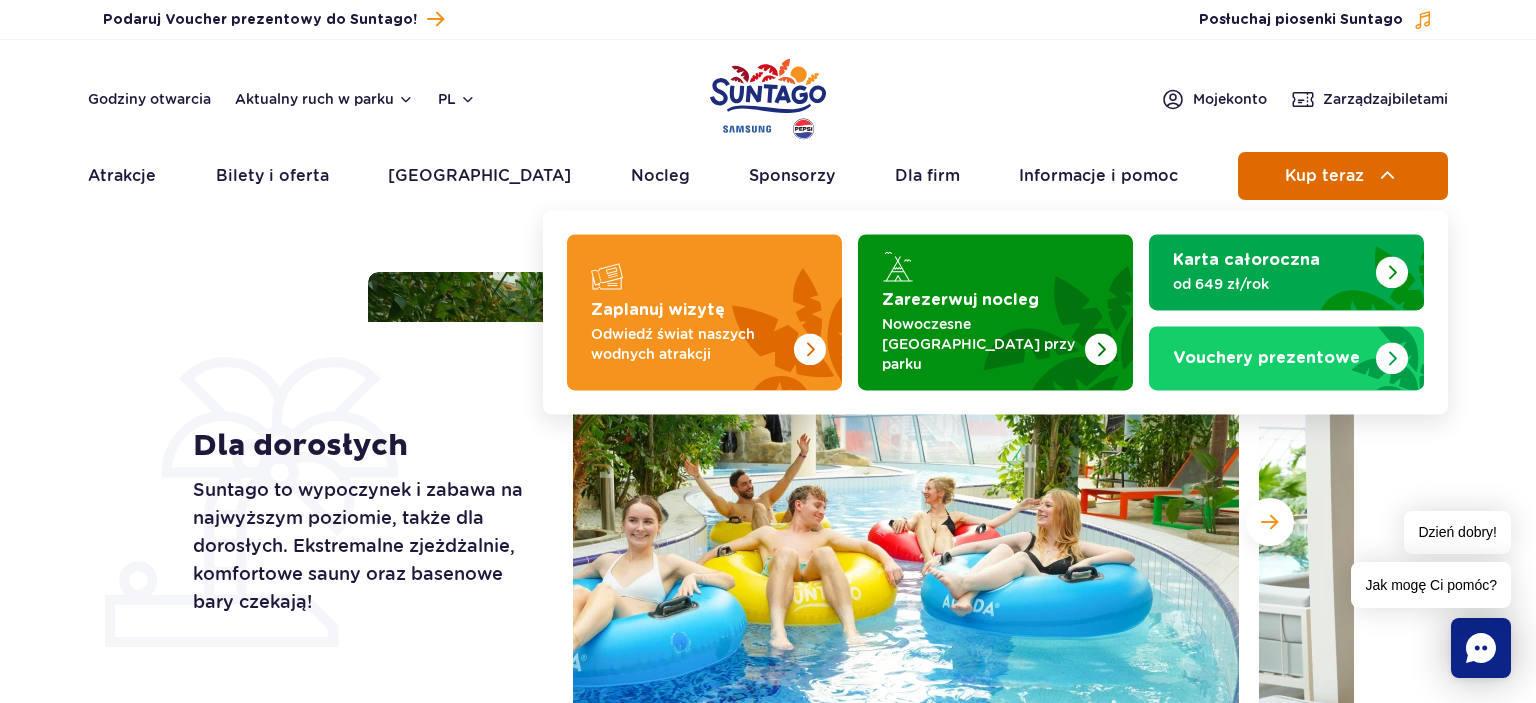 click on "Kup teraz" at bounding box center (1324, 176) 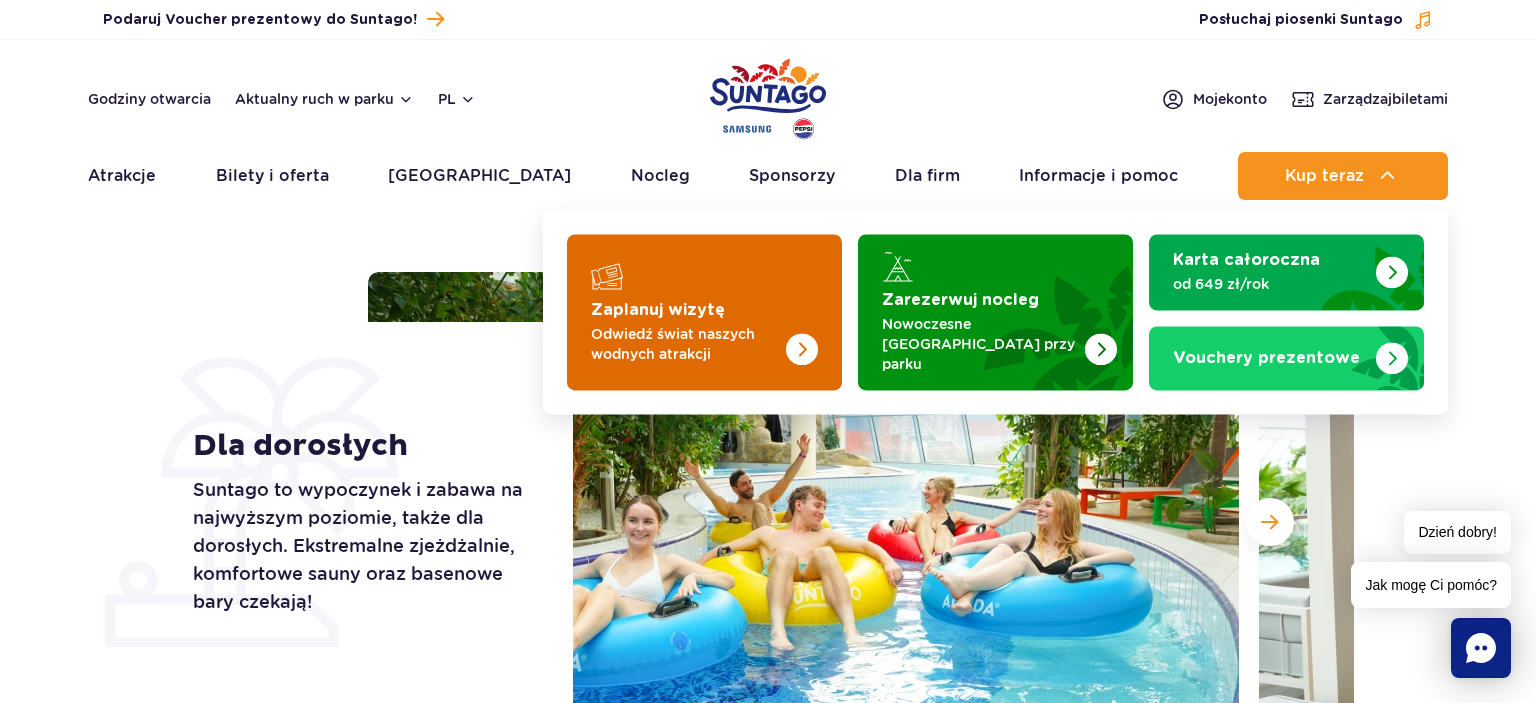 click at bounding box center (704, 312) 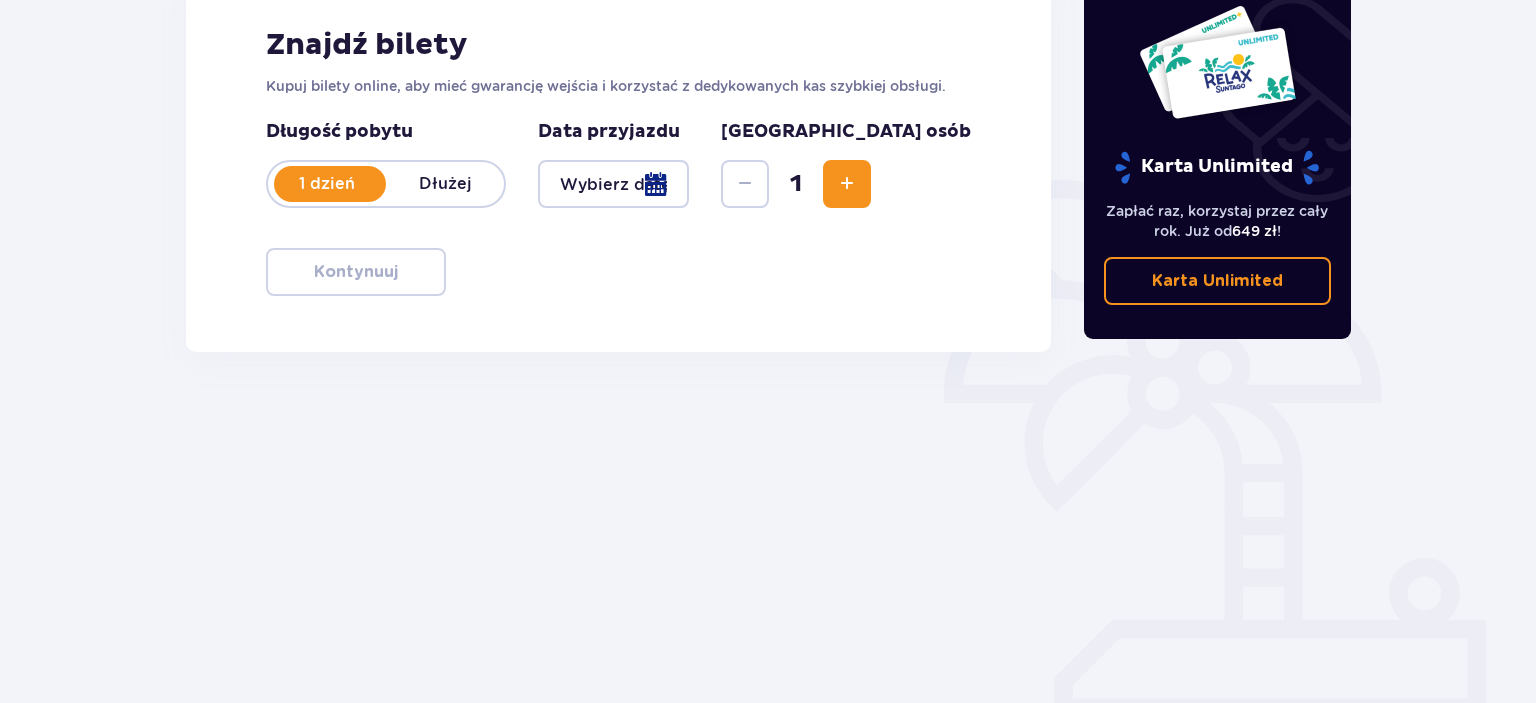 scroll, scrollTop: 0, scrollLeft: 0, axis: both 